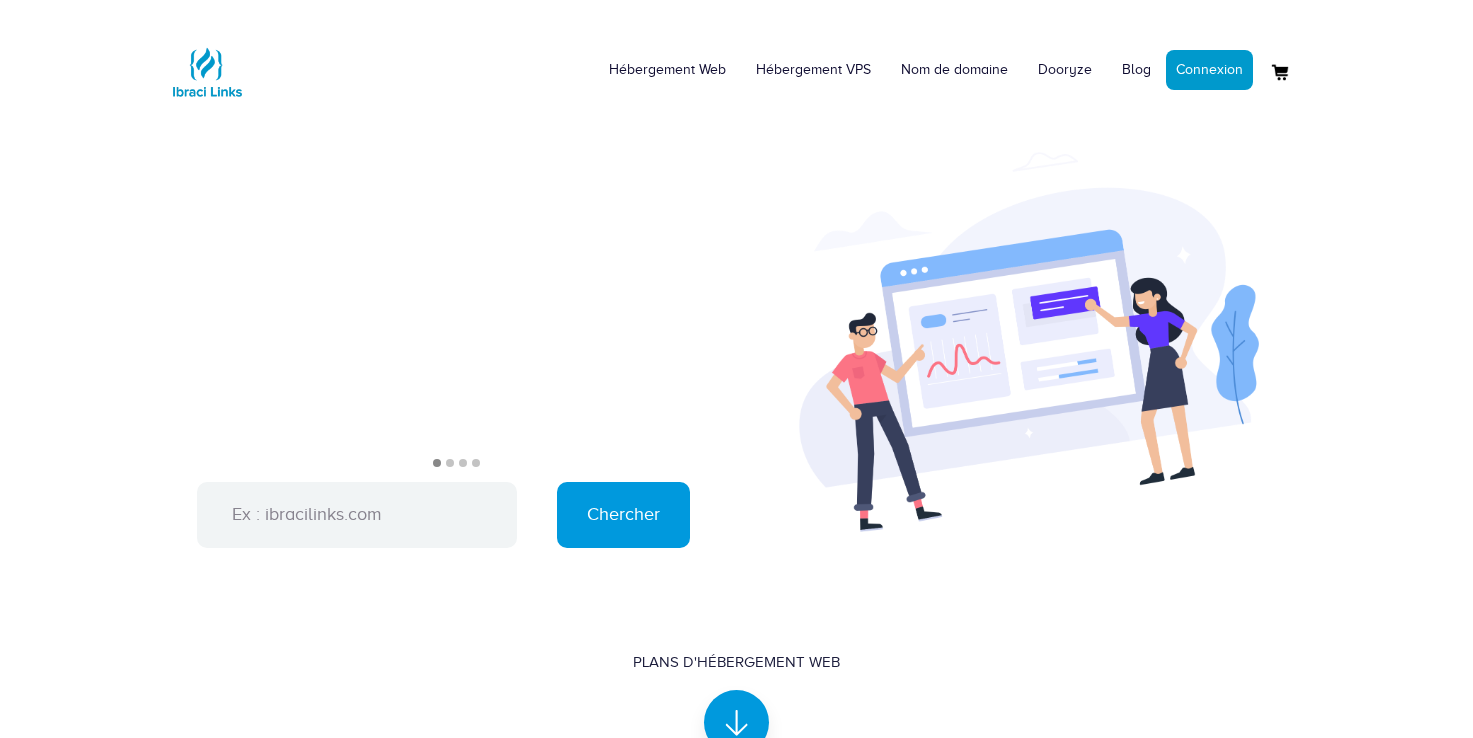 scroll, scrollTop: 1596, scrollLeft: 0, axis: vertical 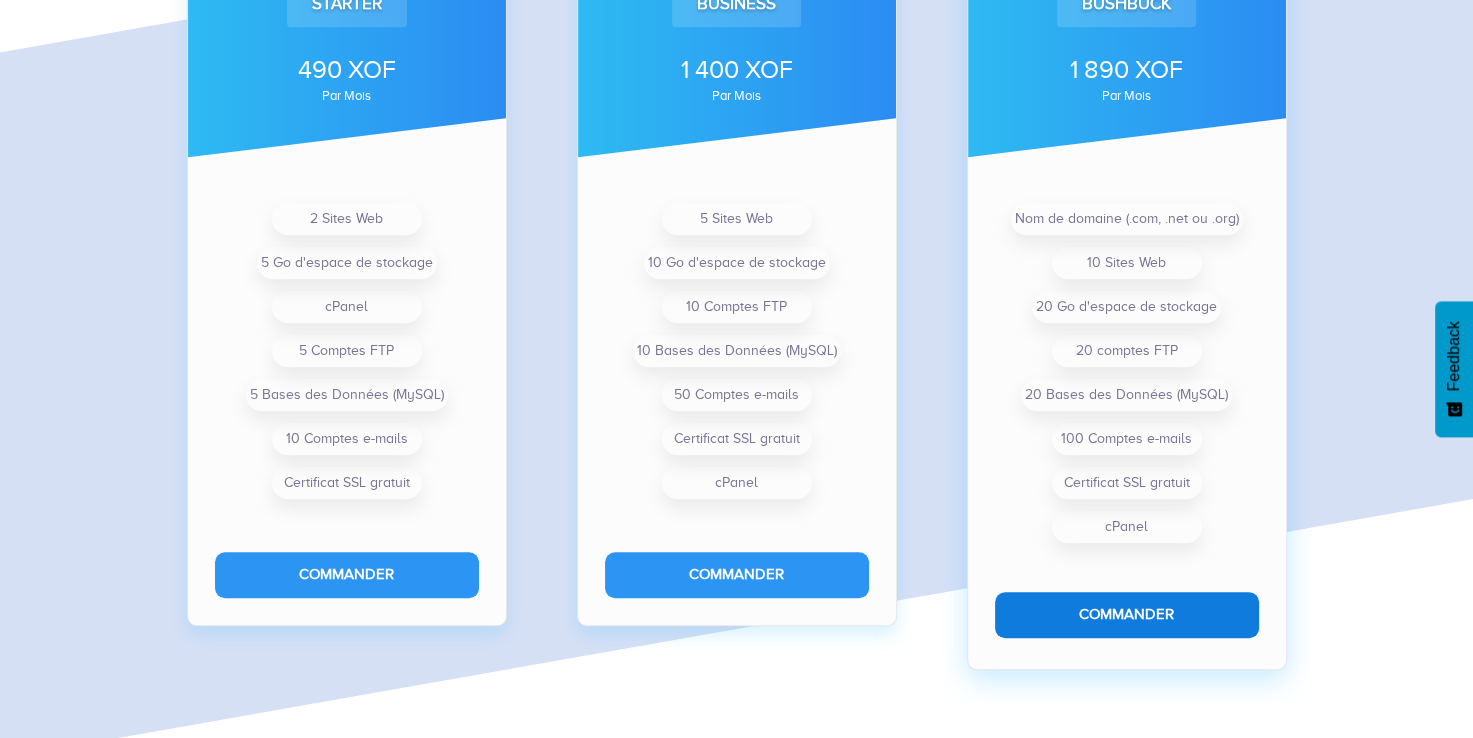 click on "Commander" at bounding box center [1127, 614] 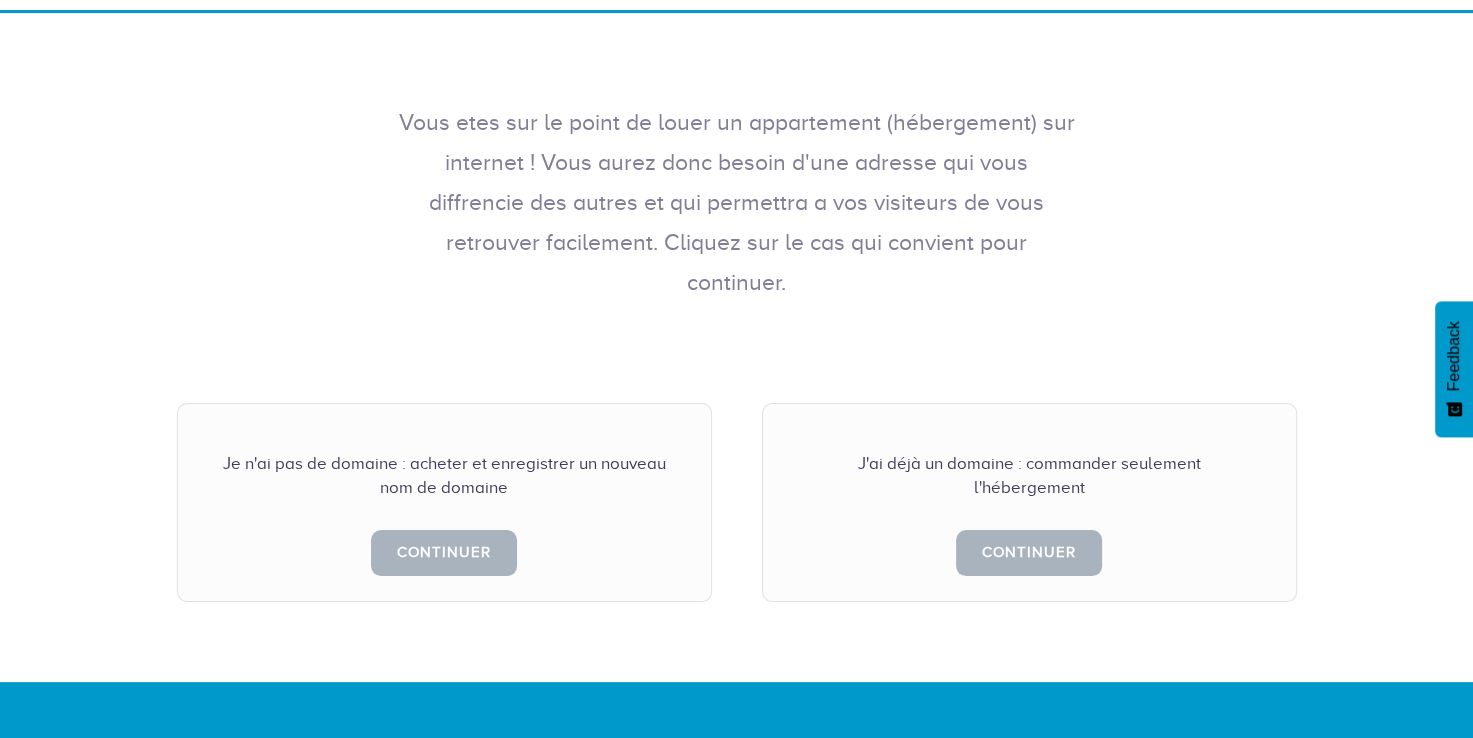 scroll, scrollTop: 300, scrollLeft: 0, axis: vertical 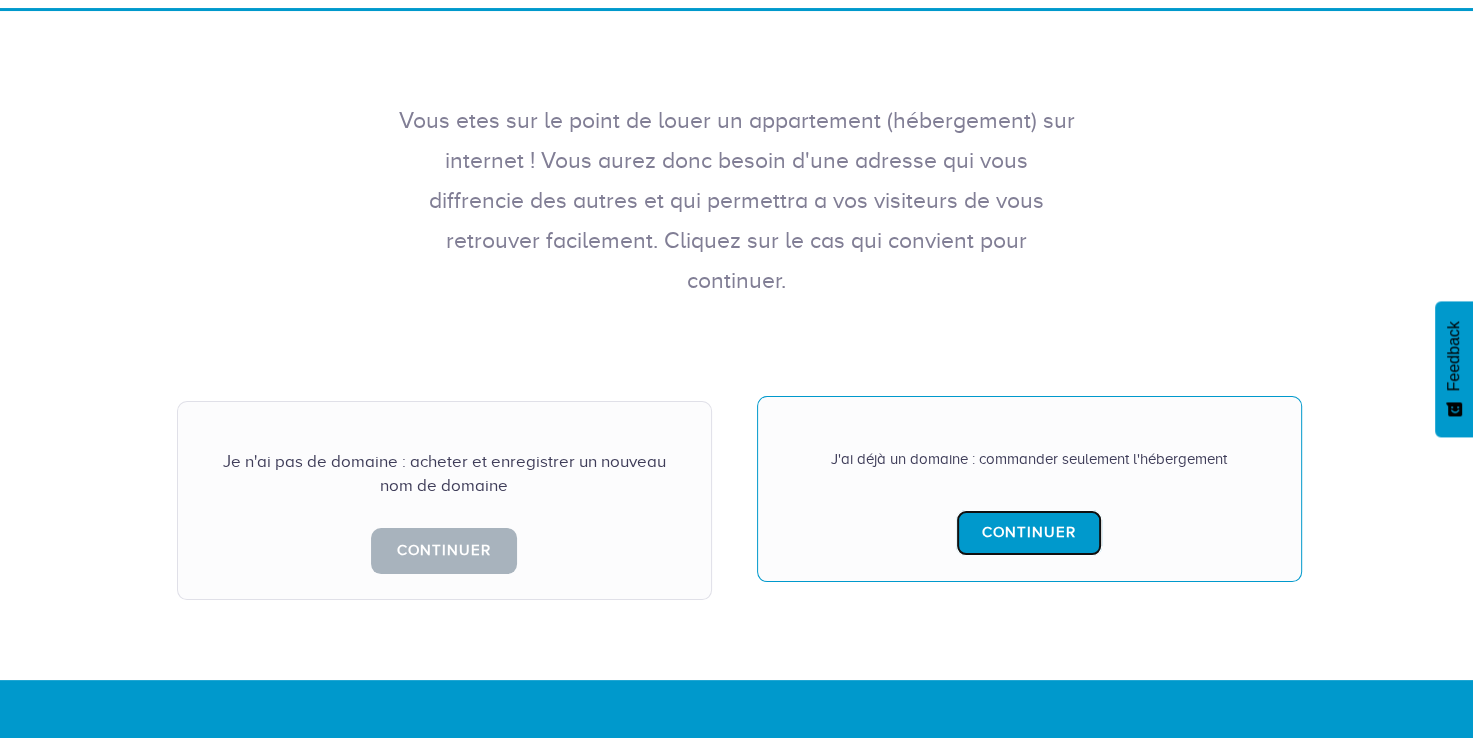 click on "Continuer" at bounding box center (1029, 532) 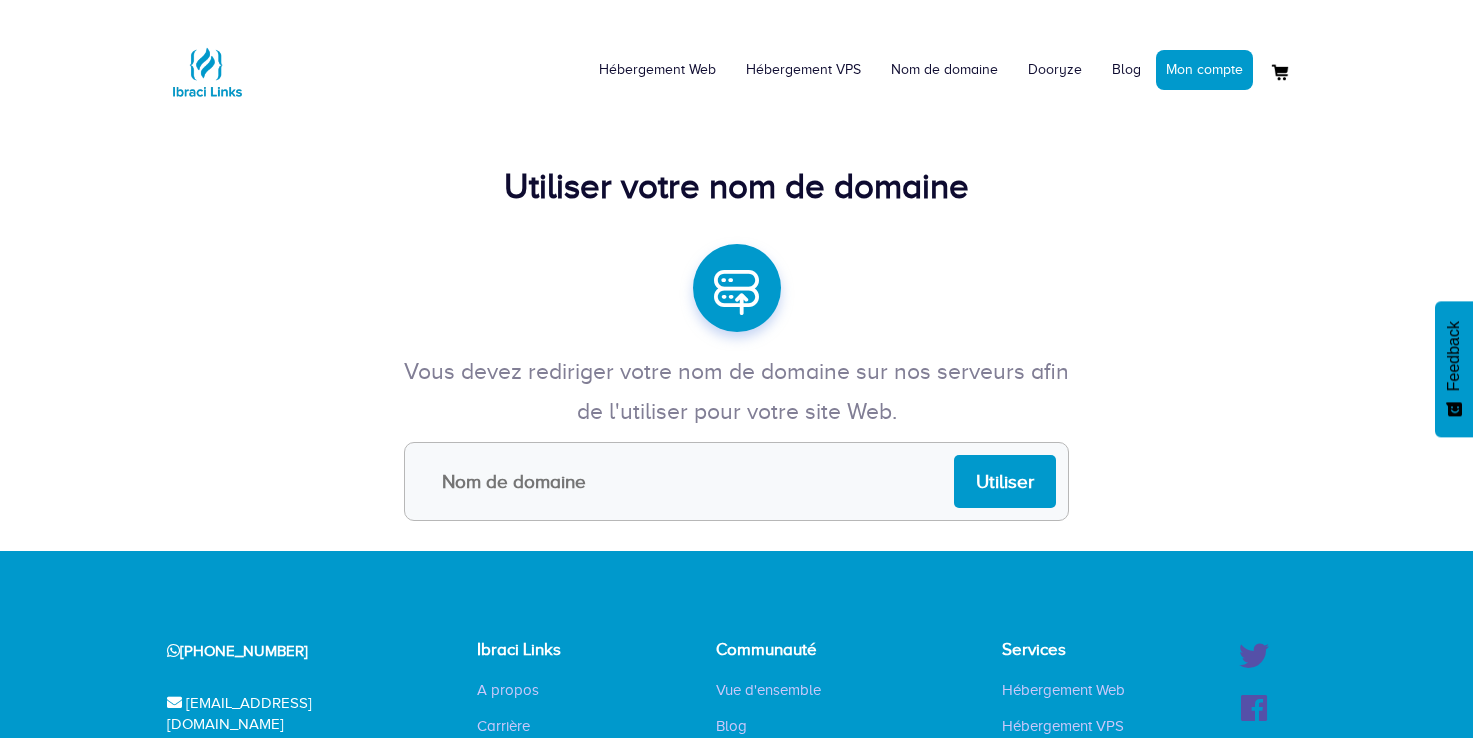 scroll, scrollTop: 0, scrollLeft: 0, axis: both 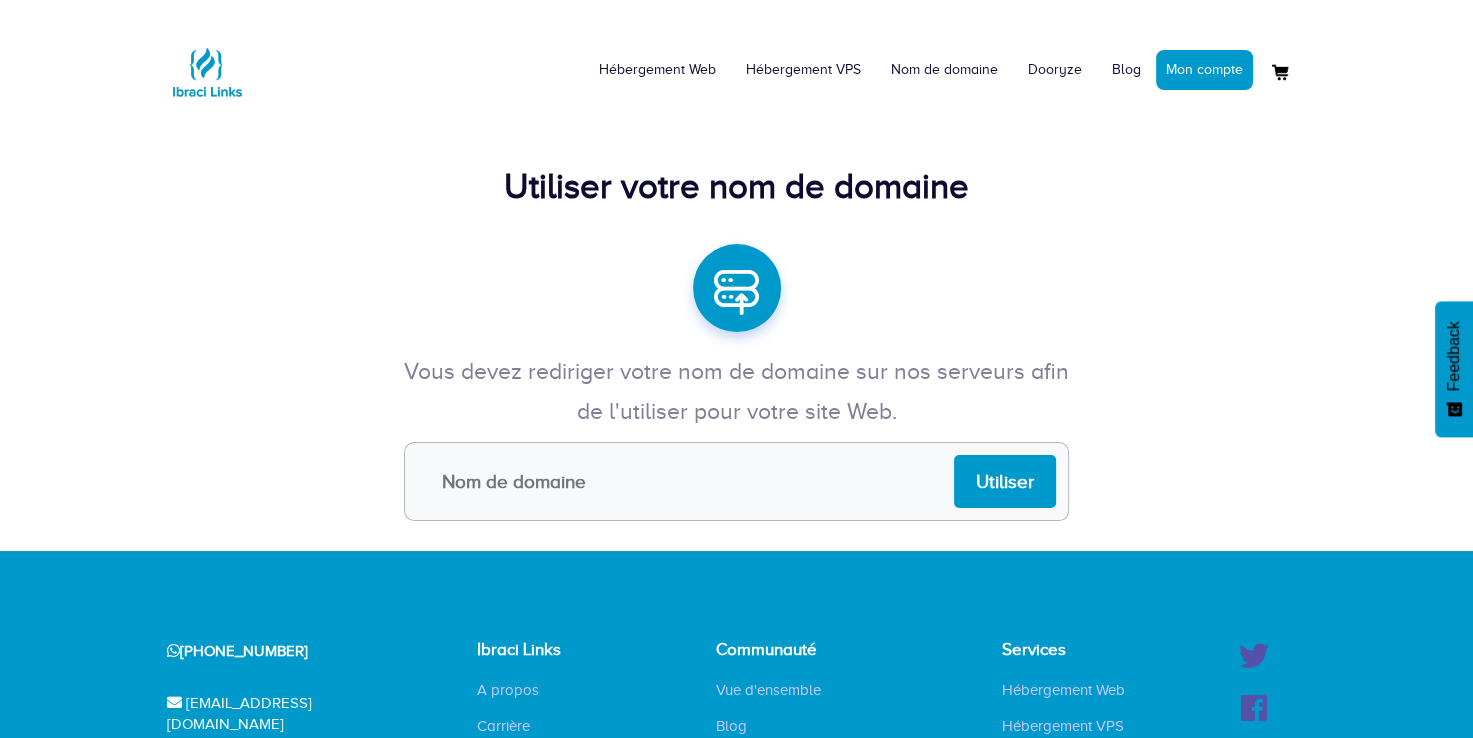 click at bounding box center [736, 481] 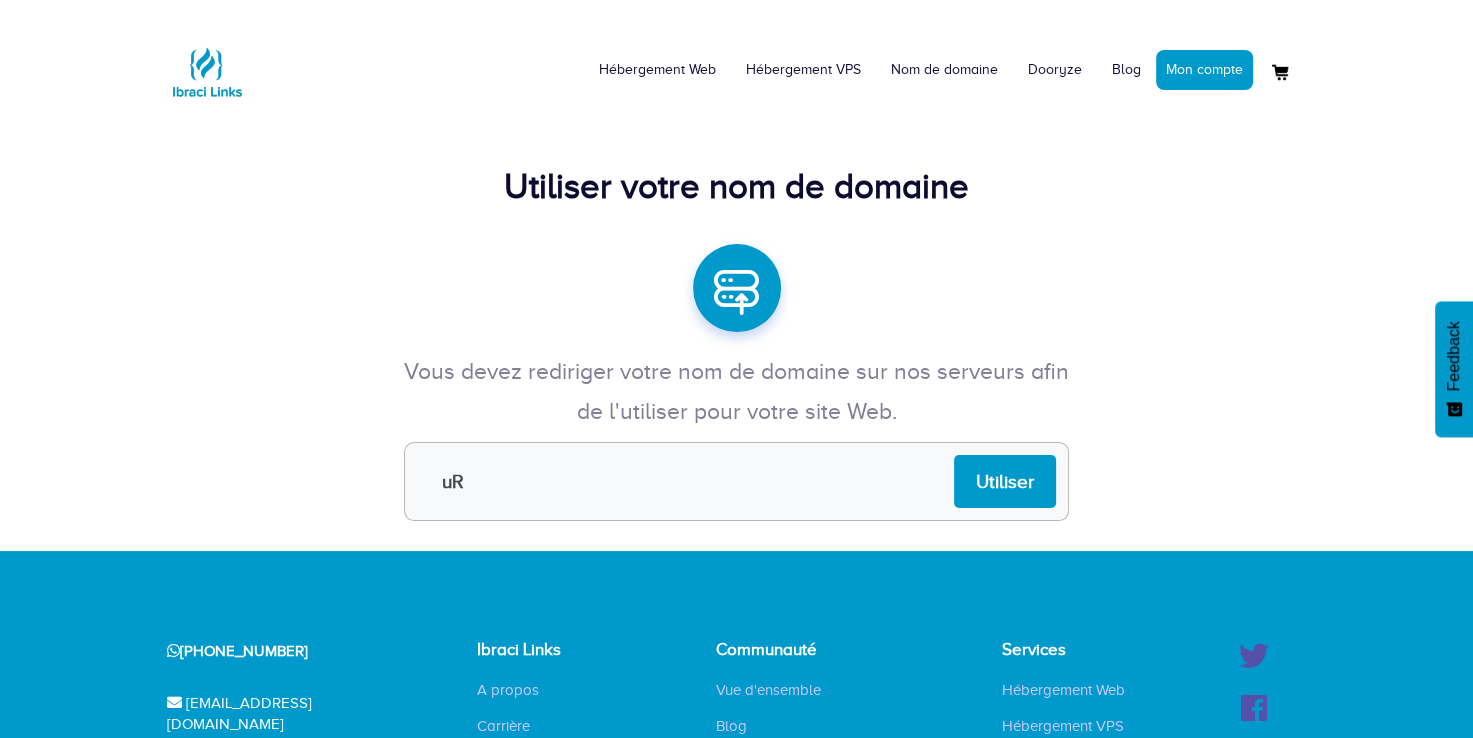 type on "u" 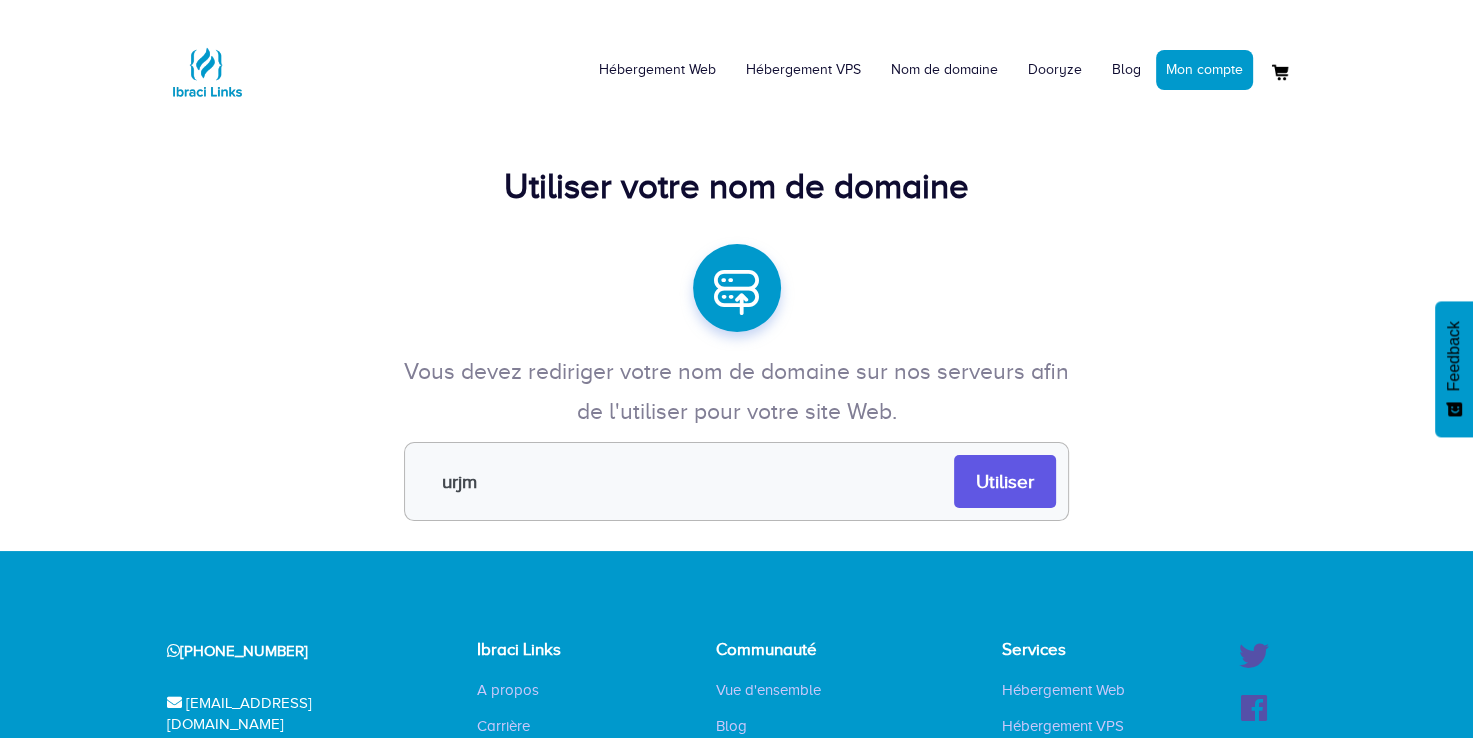 type on "urjm" 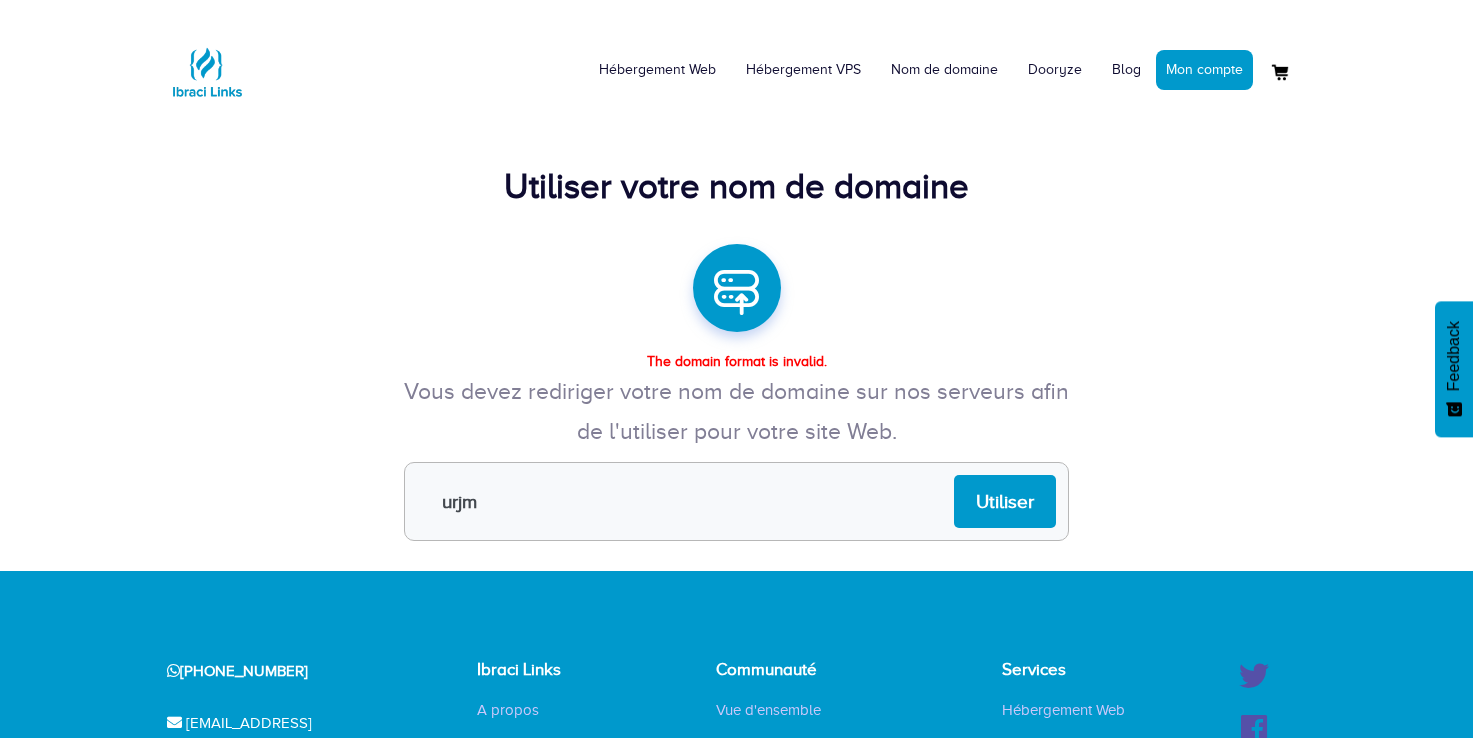 scroll, scrollTop: 0, scrollLeft: 0, axis: both 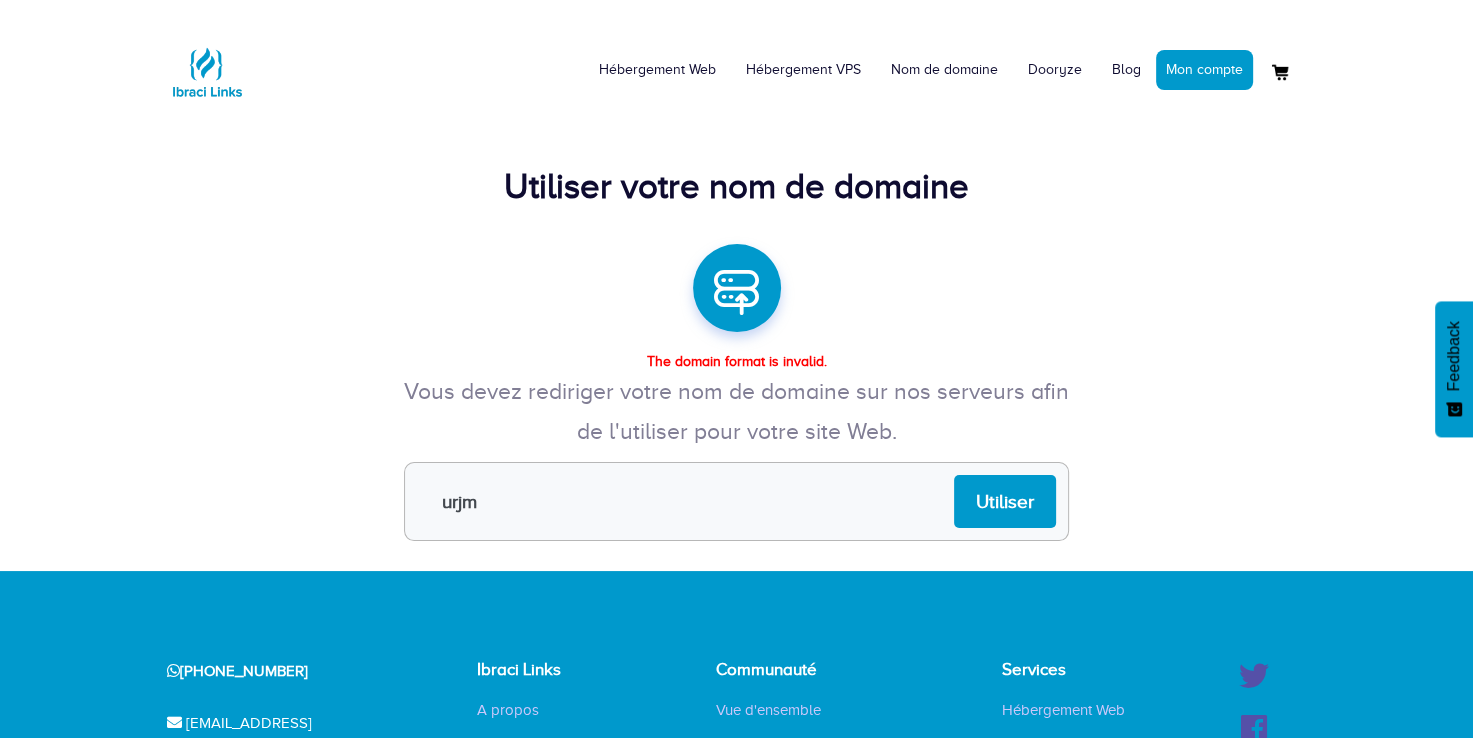 click on "urjm" at bounding box center [736, 501] 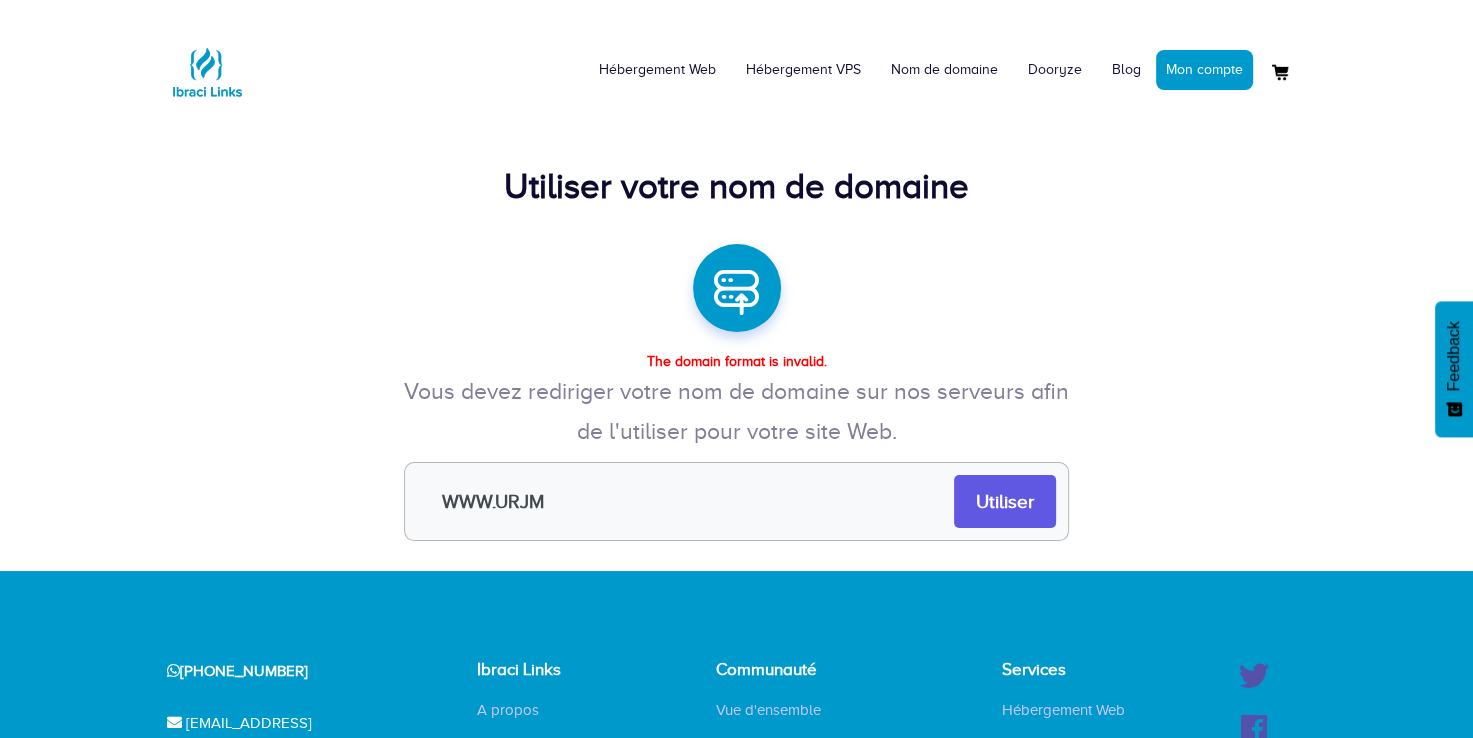 type on "WWW.URJM" 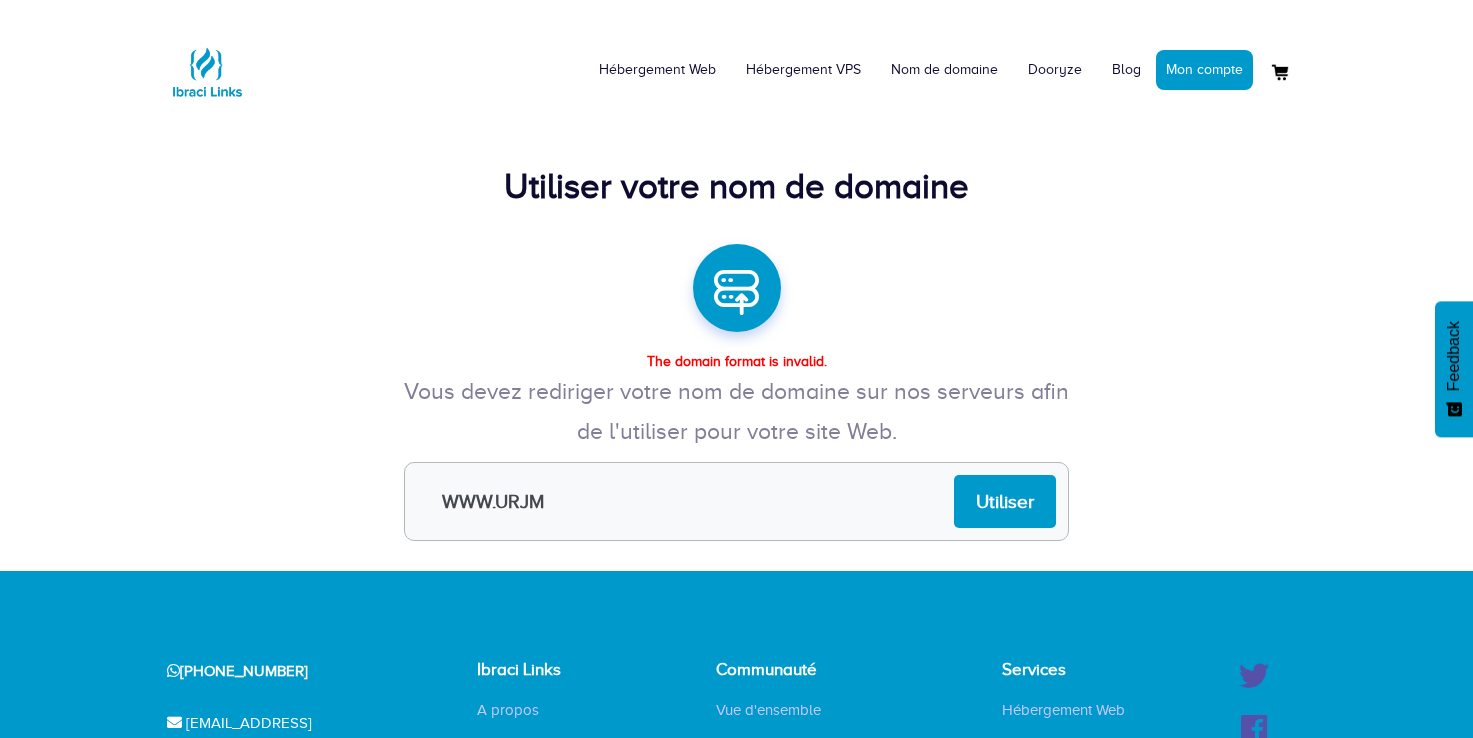 scroll, scrollTop: 0, scrollLeft: 0, axis: both 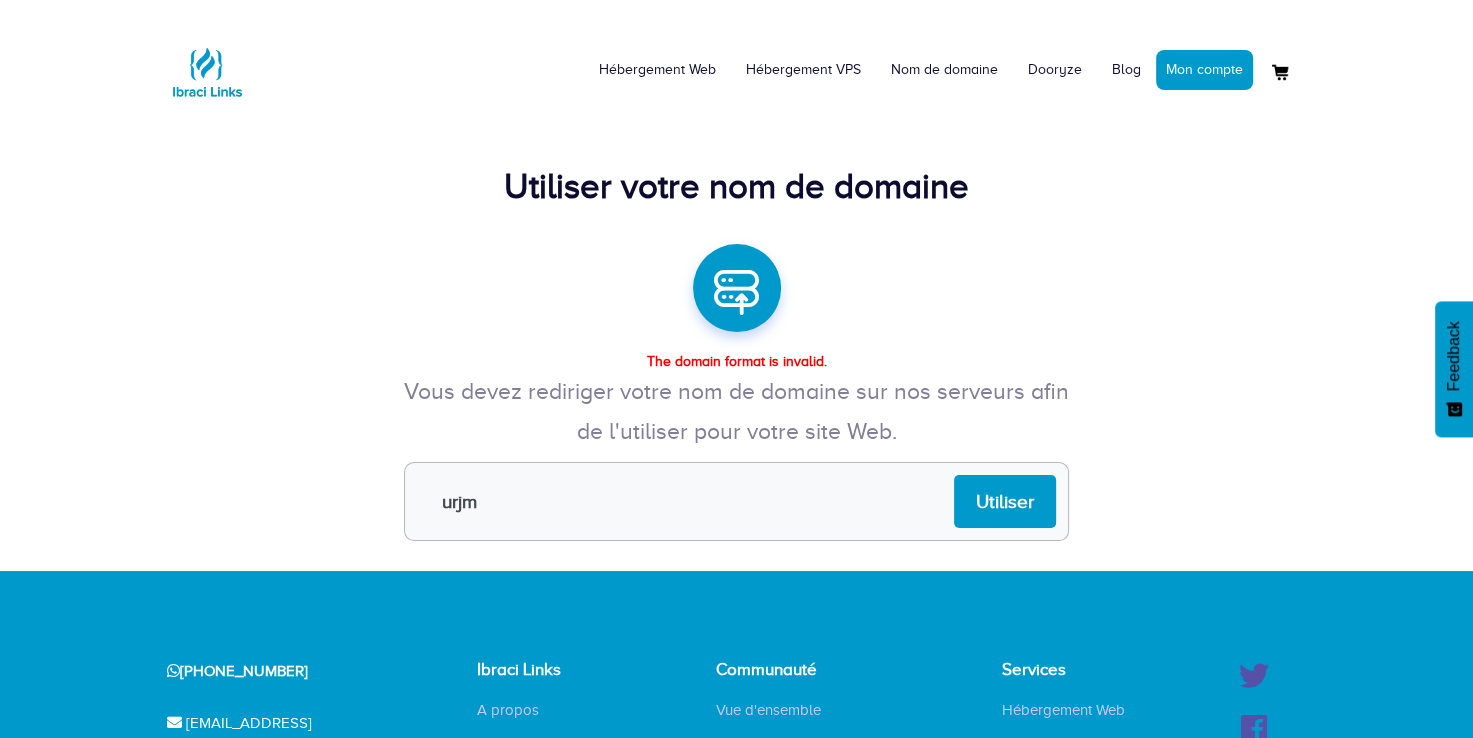 drag, startPoint x: 576, startPoint y: 504, endPoint x: 373, endPoint y: 497, distance: 203.12065 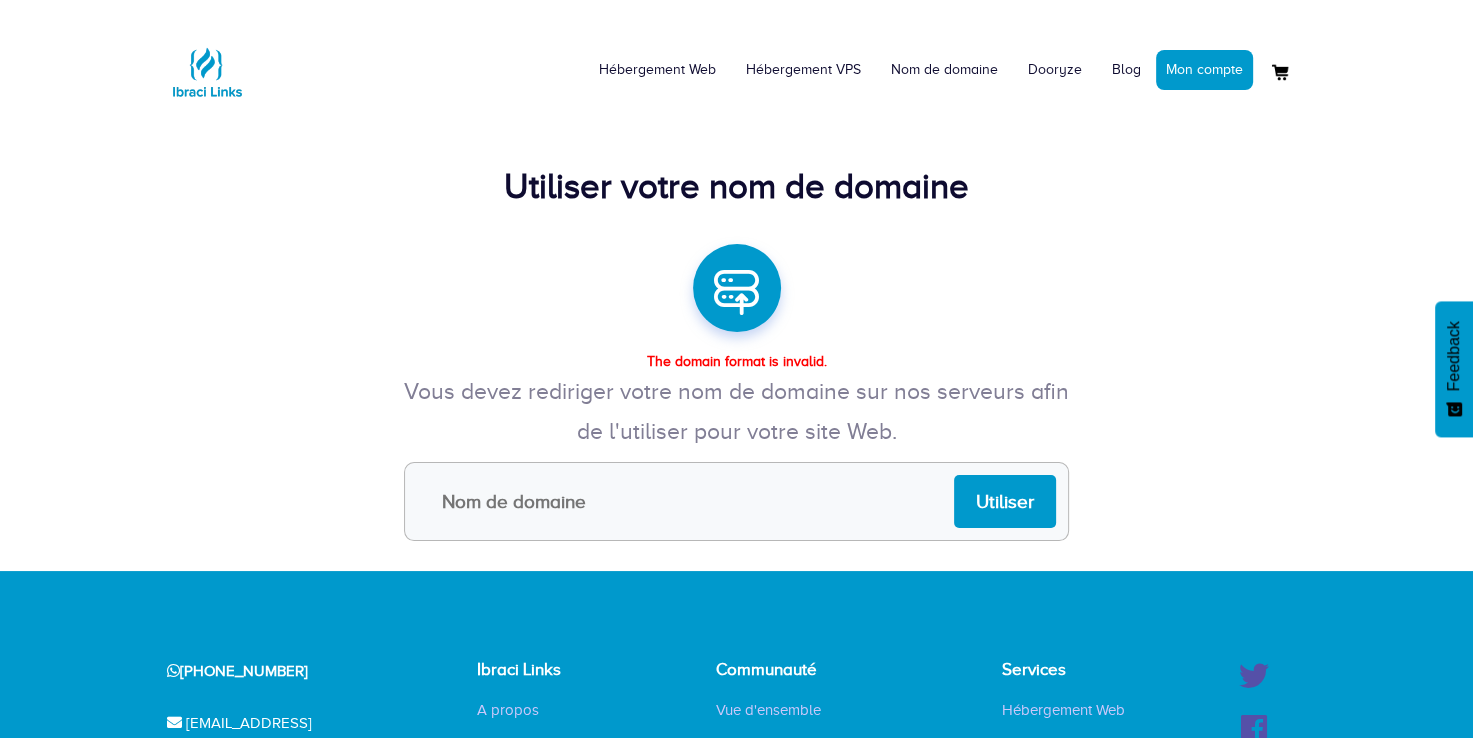 type 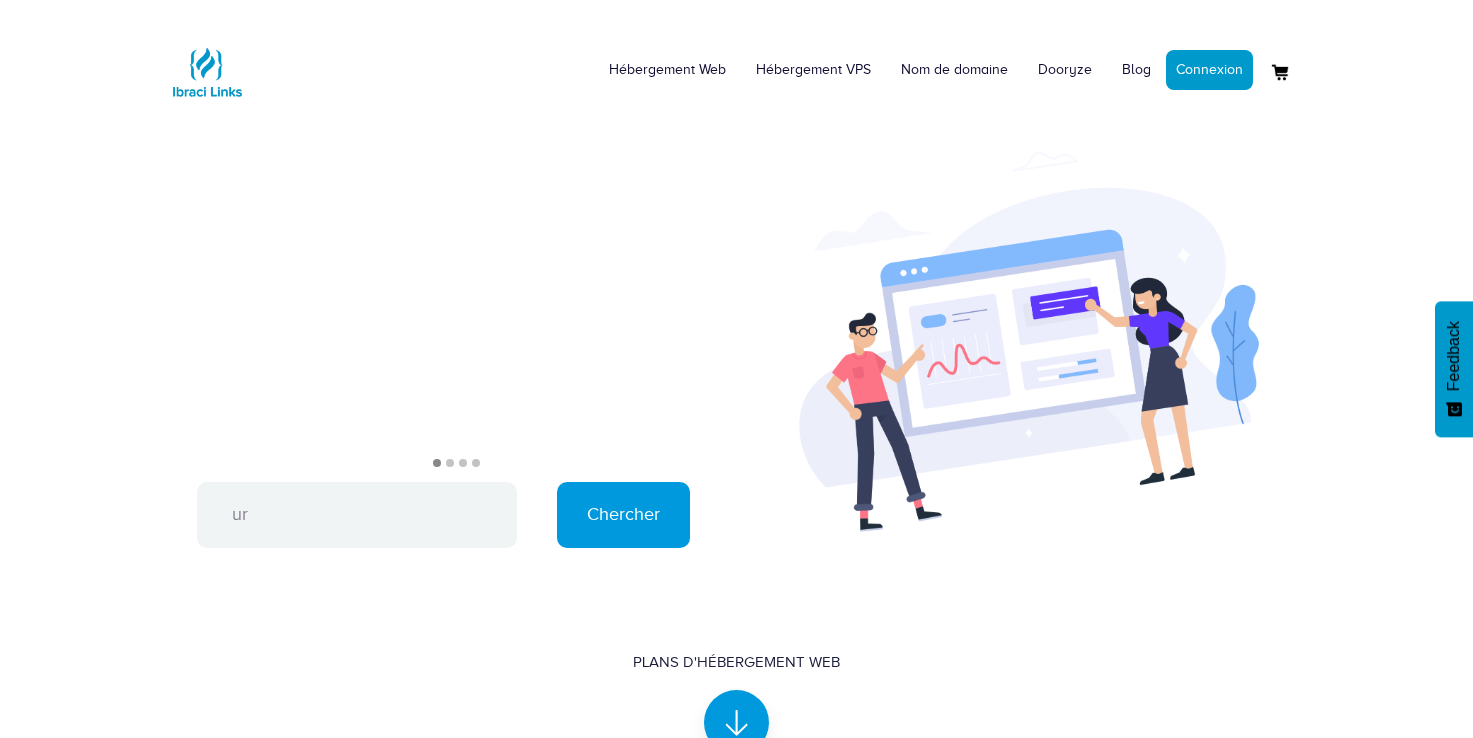 scroll, scrollTop: 504, scrollLeft: 0, axis: vertical 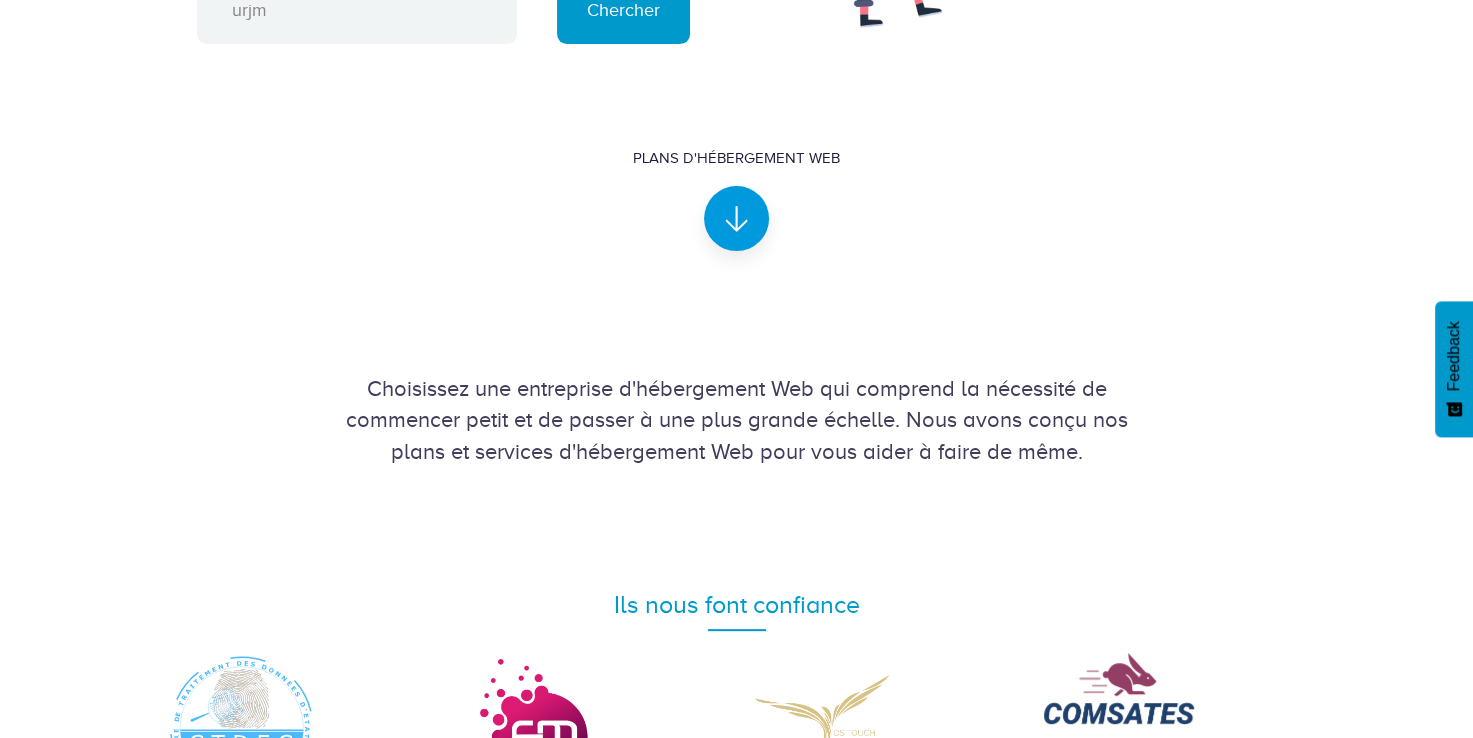 type on "urjm" 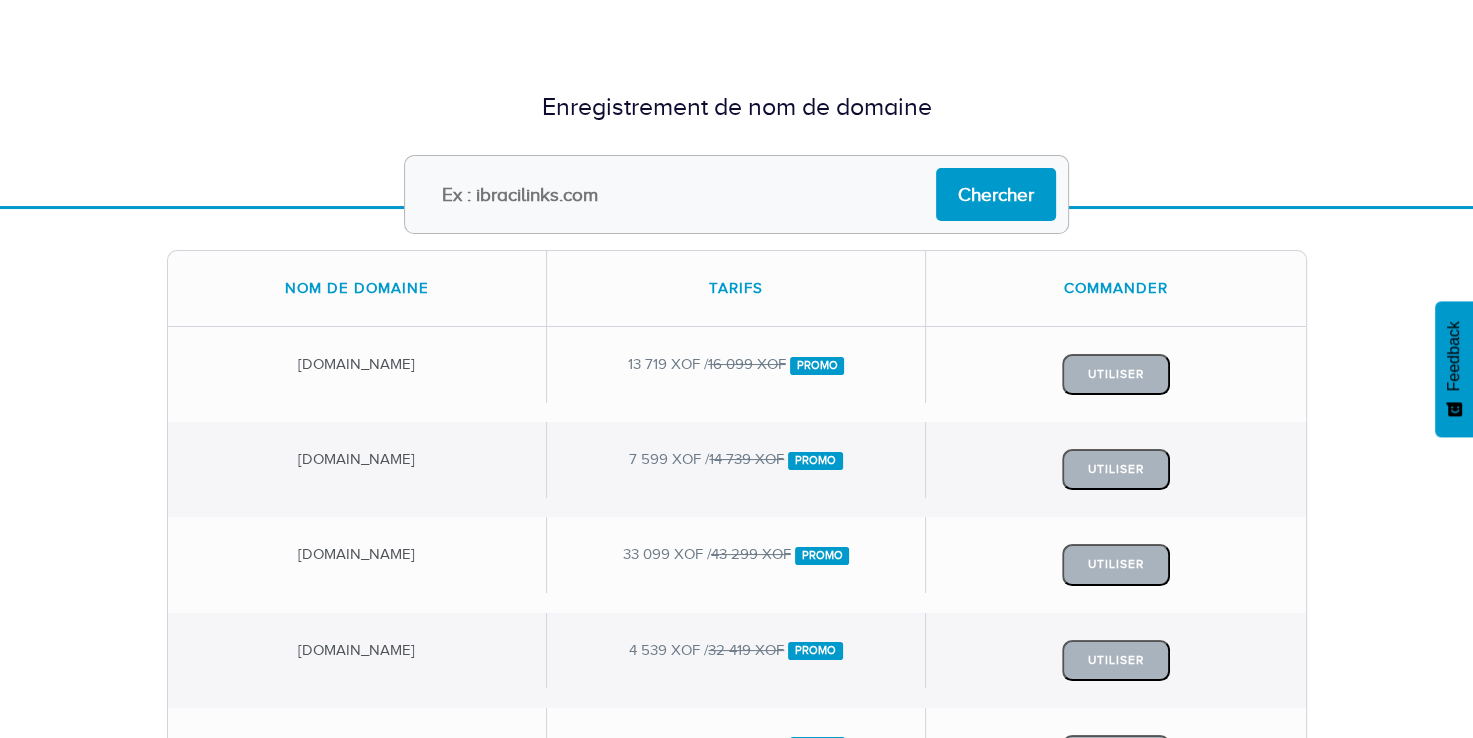 scroll, scrollTop: 102, scrollLeft: 0, axis: vertical 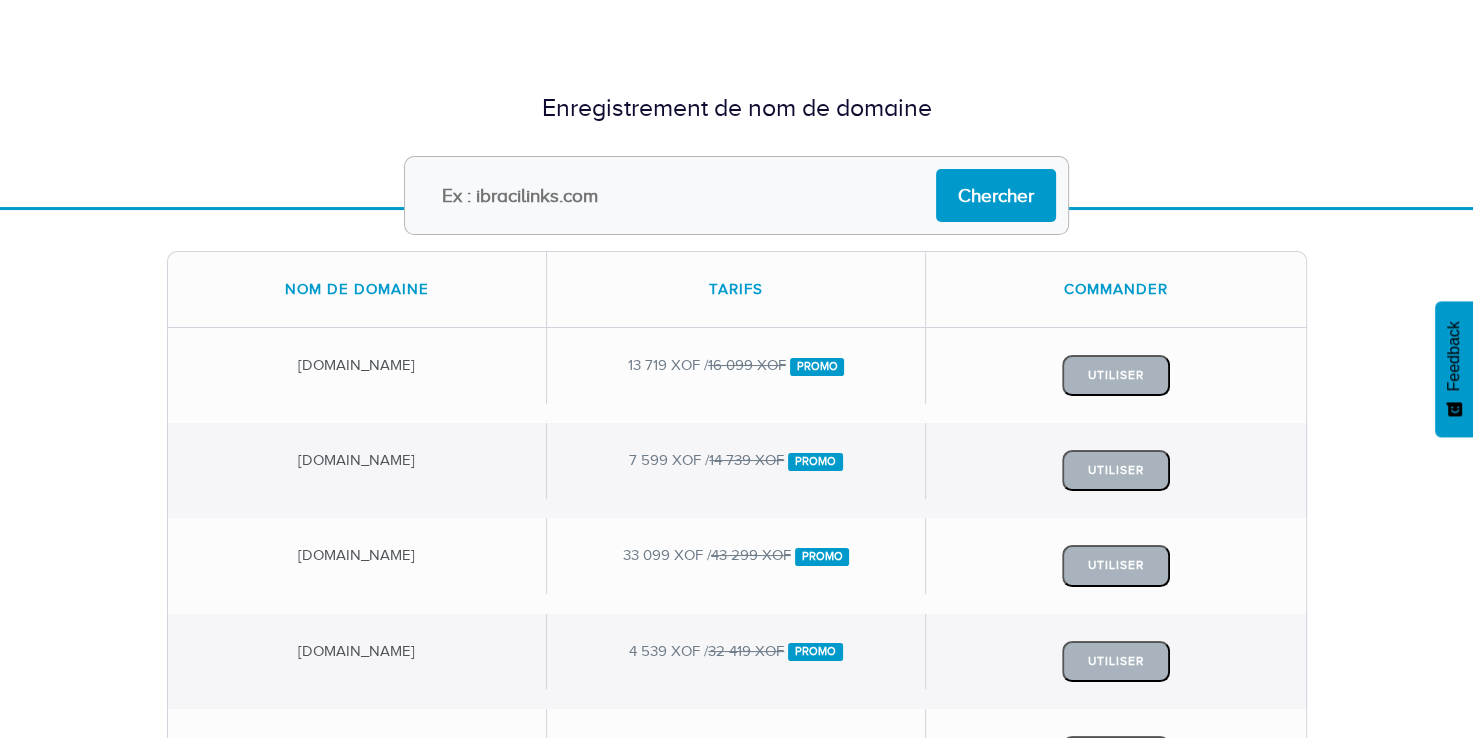 click at bounding box center (736, 195) 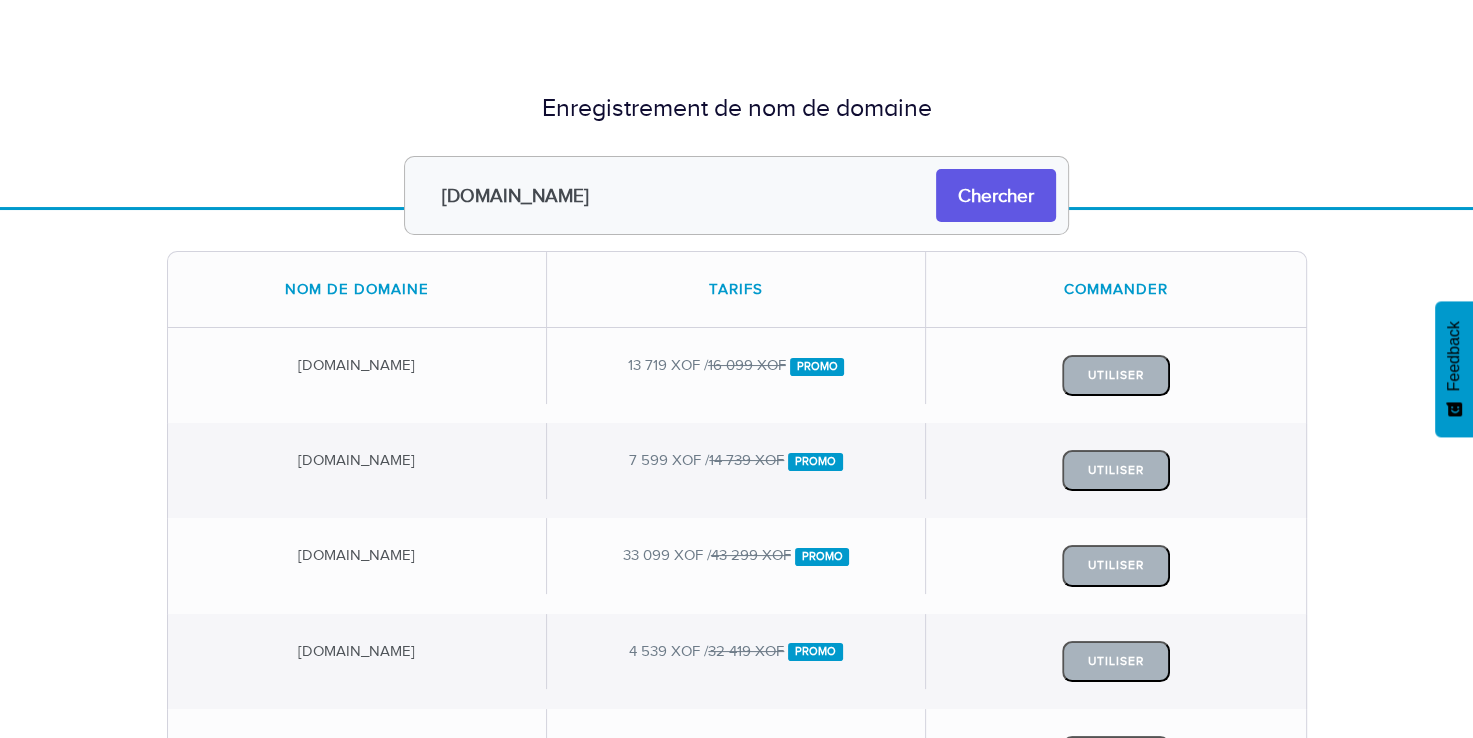 type on "[DOMAIN_NAME]" 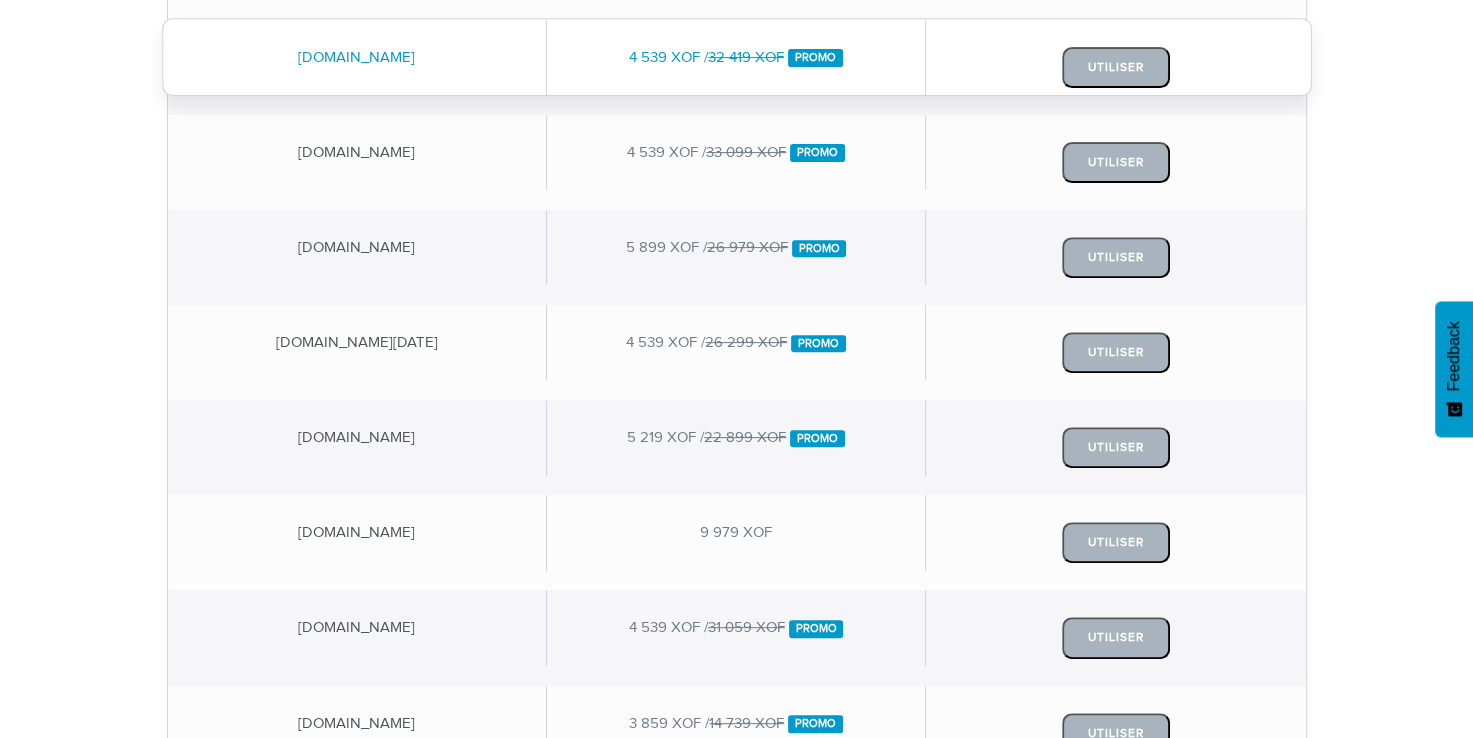 scroll, scrollTop: 697, scrollLeft: 0, axis: vertical 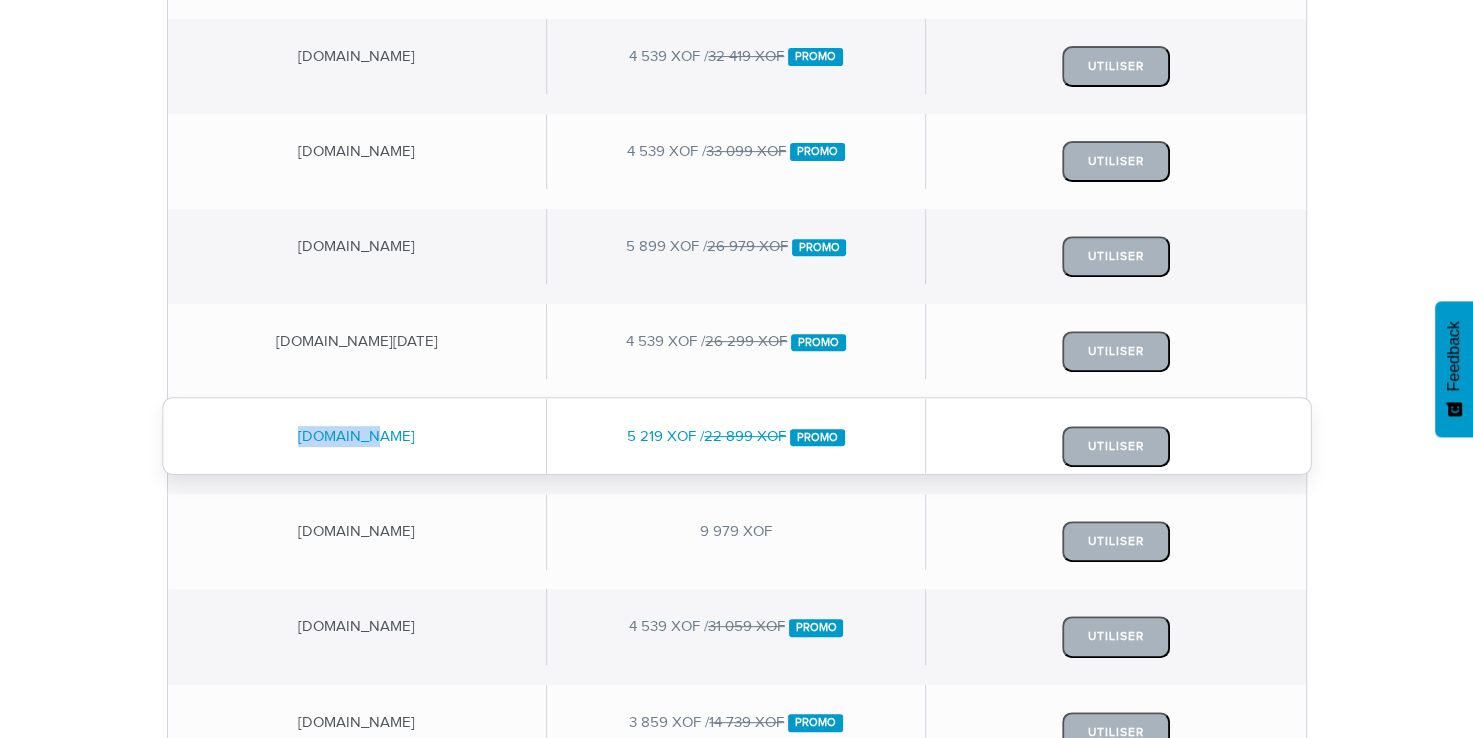 drag, startPoint x: 322, startPoint y: 433, endPoint x: 409, endPoint y: 422, distance: 87.69264 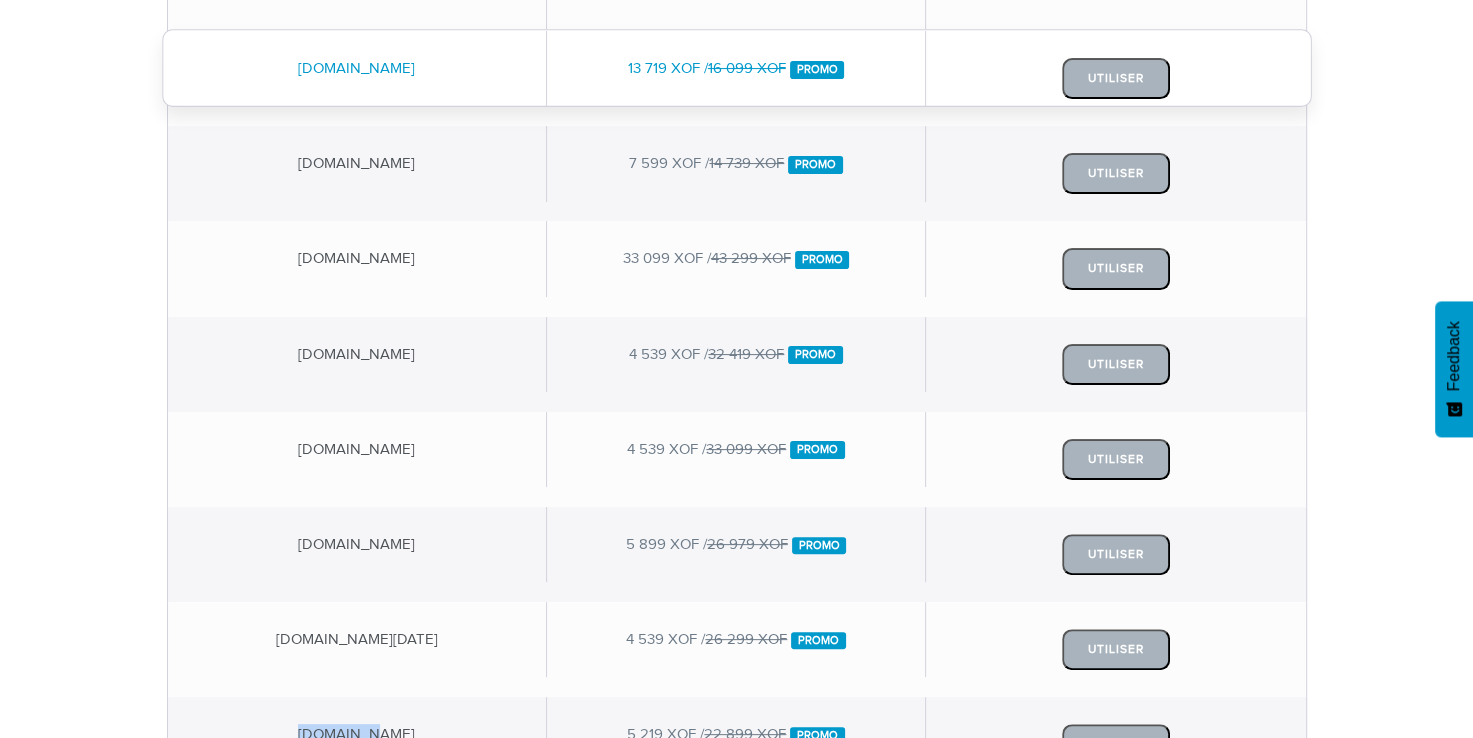 scroll, scrollTop: 398, scrollLeft: 0, axis: vertical 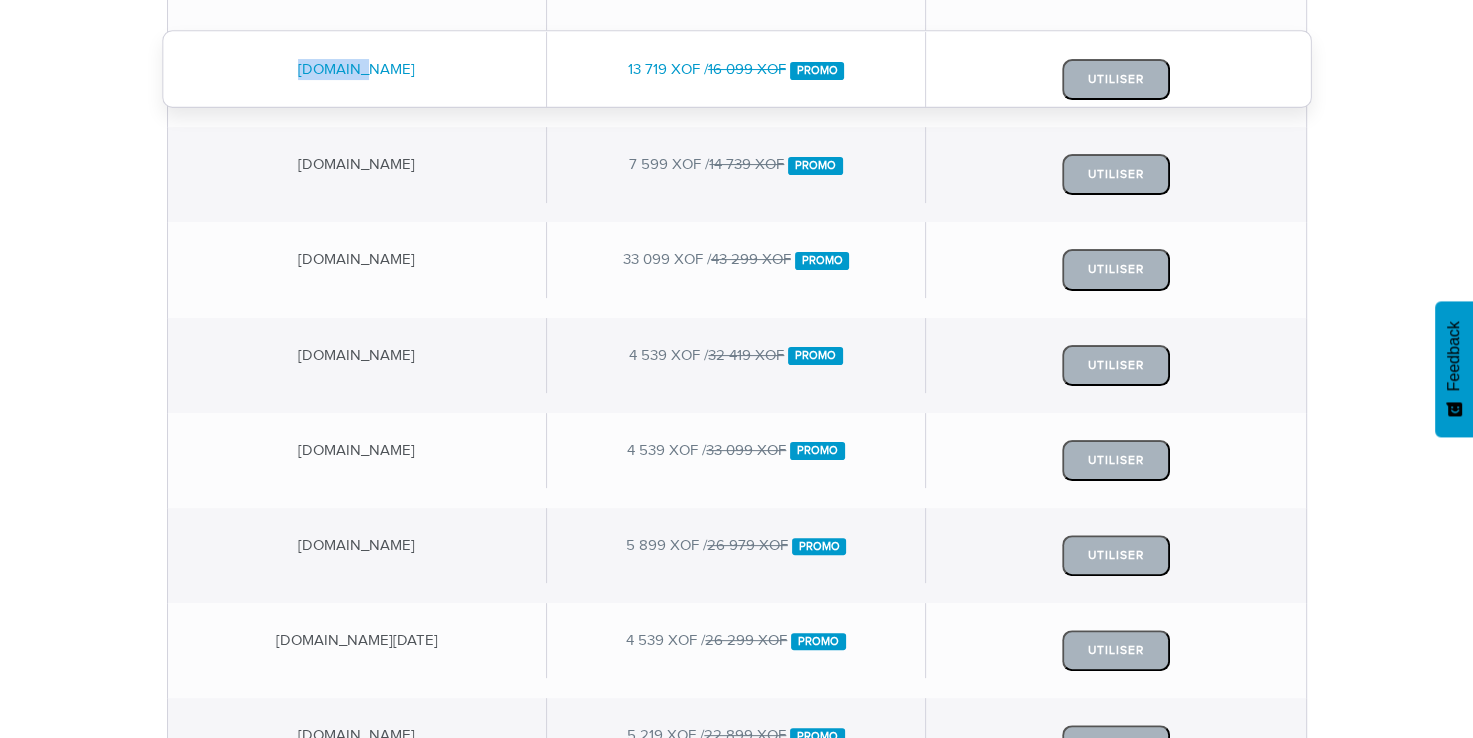 drag, startPoint x: 333, startPoint y: 65, endPoint x: 412, endPoint y: 54, distance: 79.762146 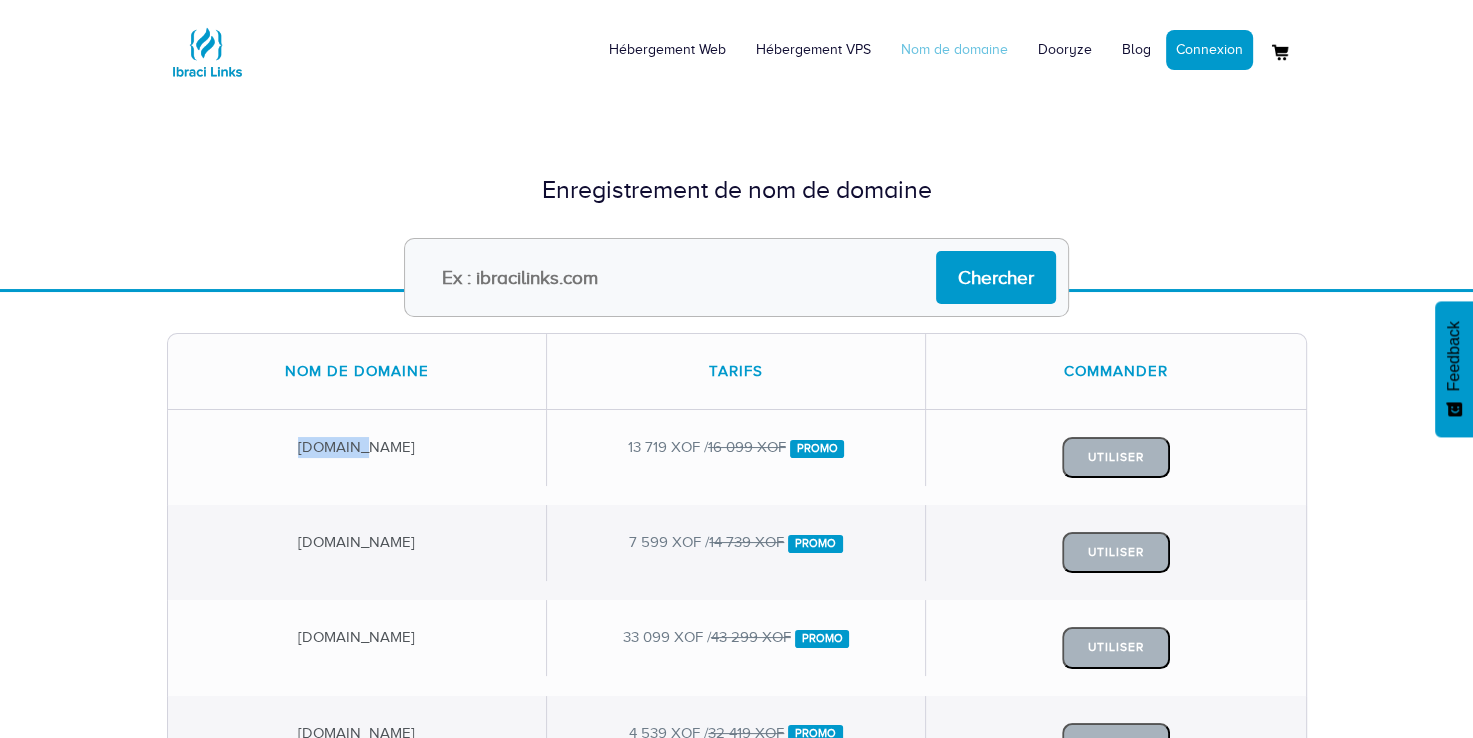 scroll, scrollTop: 0, scrollLeft: 0, axis: both 